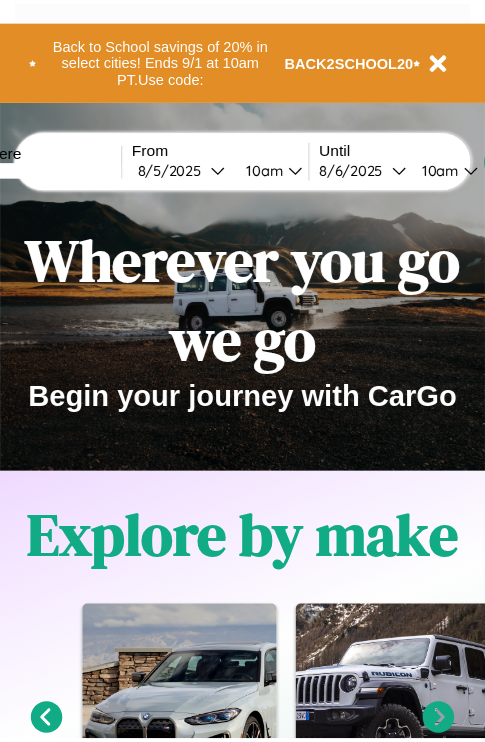 scroll, scrollTop: 0, scrollLeft: 0, axis: both 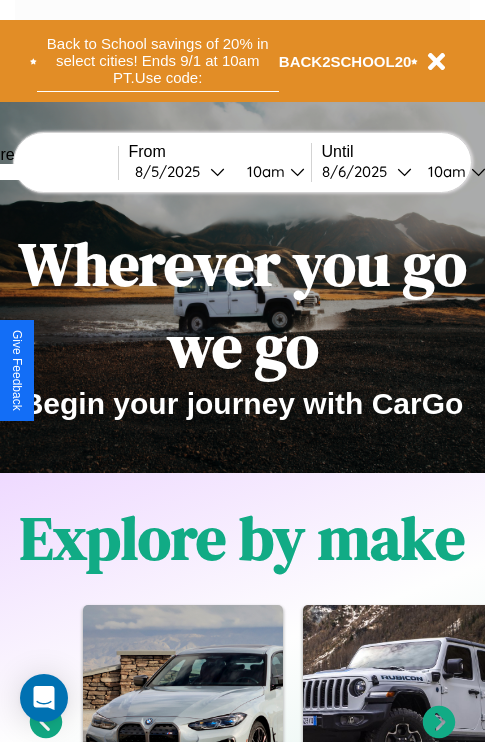 click on "Back to School savings of 20% in select cities! Ends 9/1 at 10am PT.  Use code:" at bounding box center [158, 61] 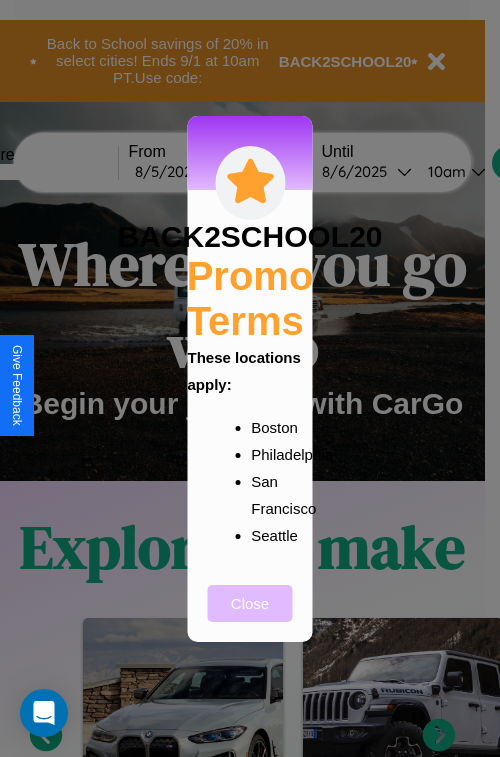 click on "Close" at bounding box center (250, 603) 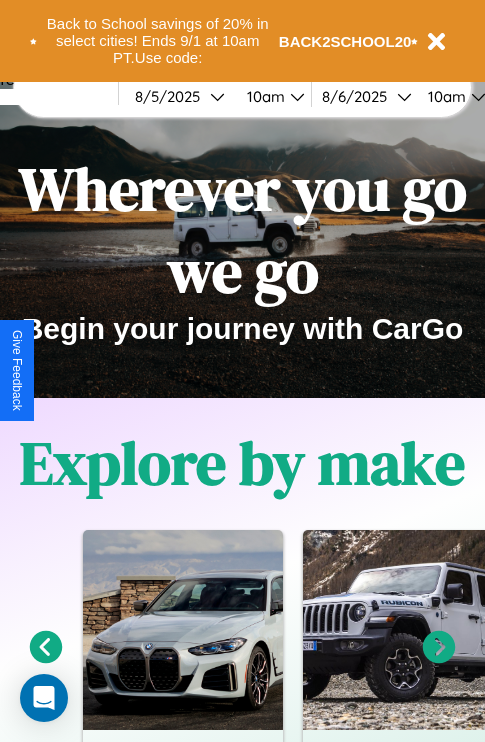 scroll, scrollTop: 308, scrollLeft: 0, axis: vertical 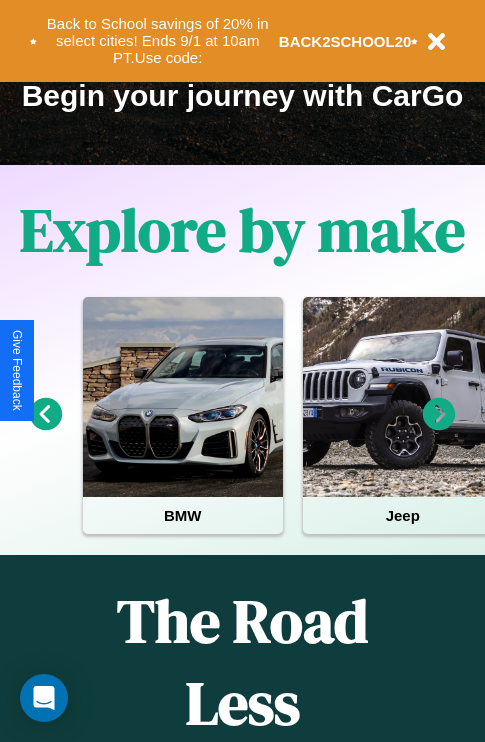 click 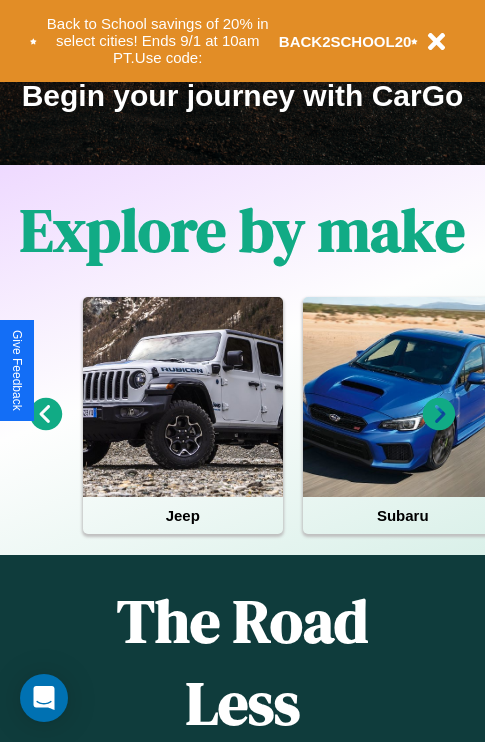 click 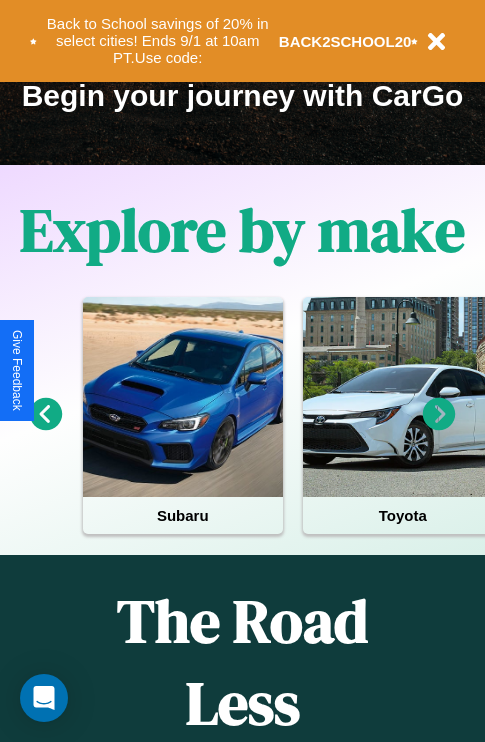 click 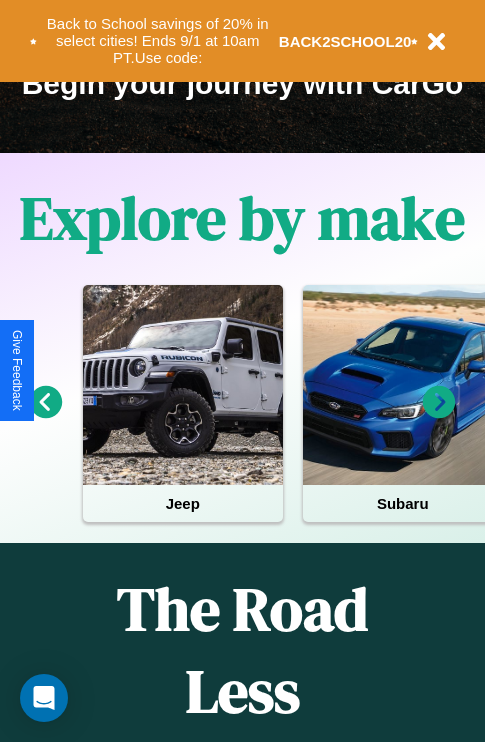 scroll, scrollTop: 308, scrollLeft: 0, axis: vertical 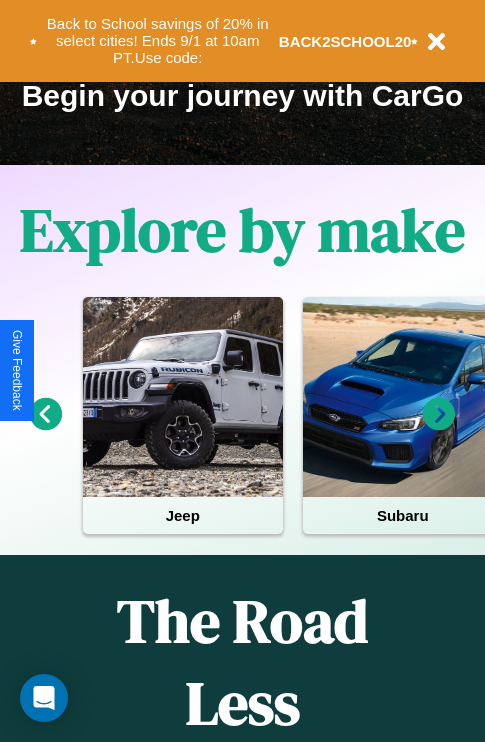 click 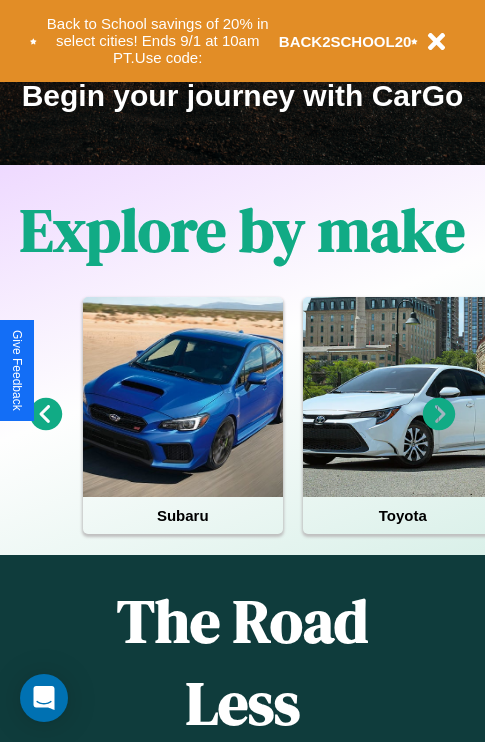 click 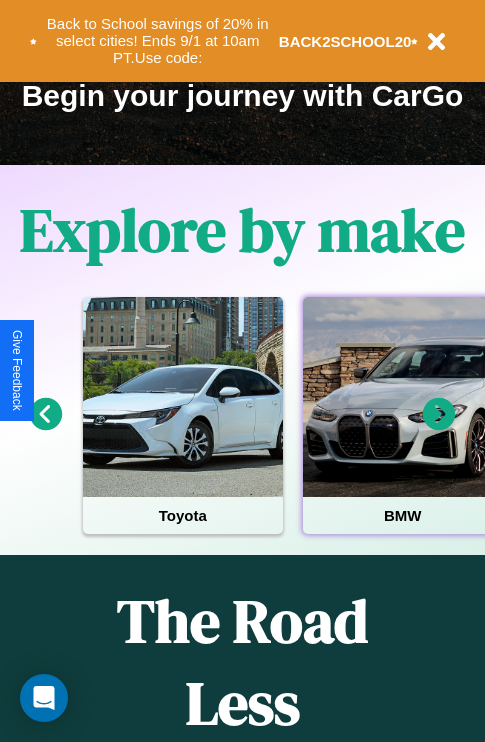 click at bounding box center (403, 397) 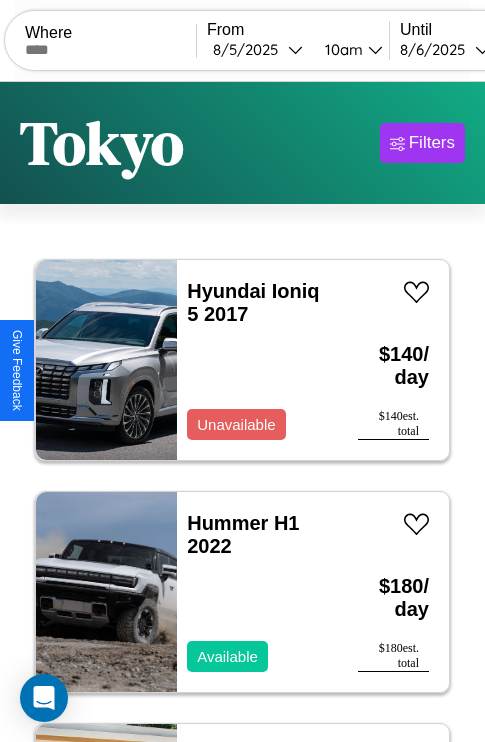 scroll, scrollTop: 94, scrollLeft: 0, axis: vertical 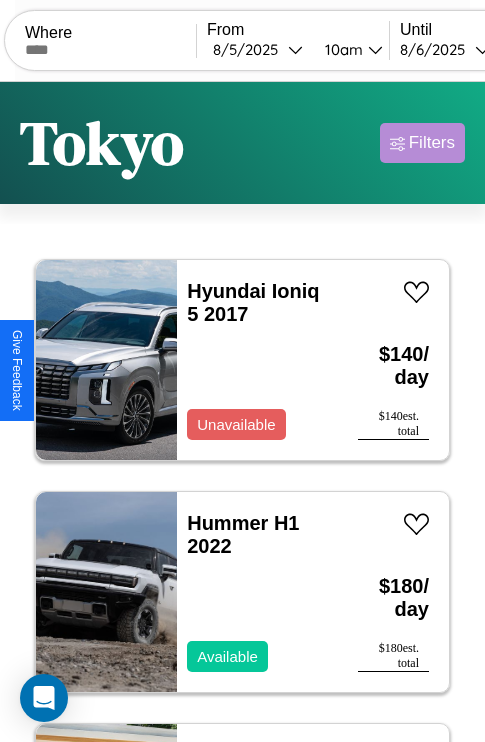click on "Filters" at bounding box center [432, 143] 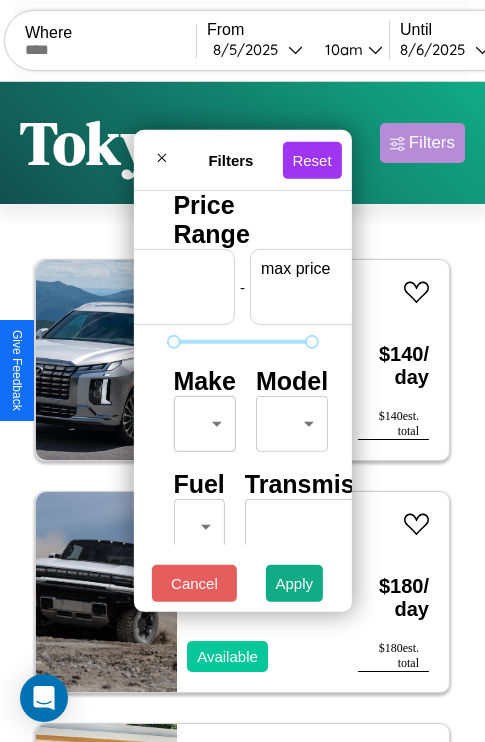 scroll, scrollTop: 0, scrollLeft: 124, axis: horizontal 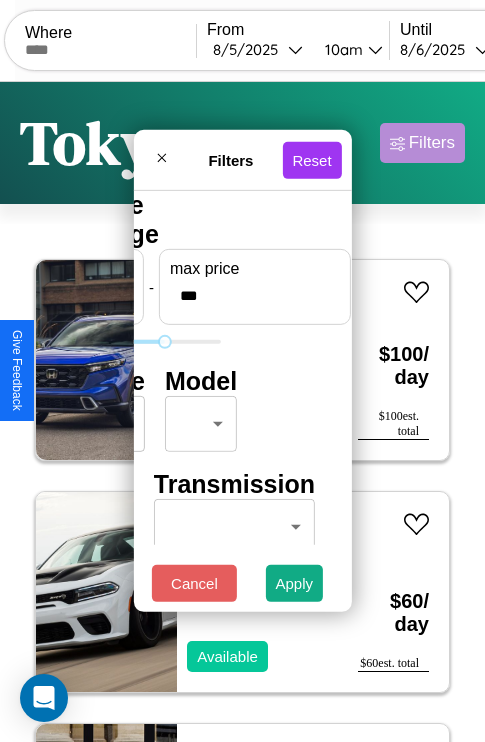 type on "***" 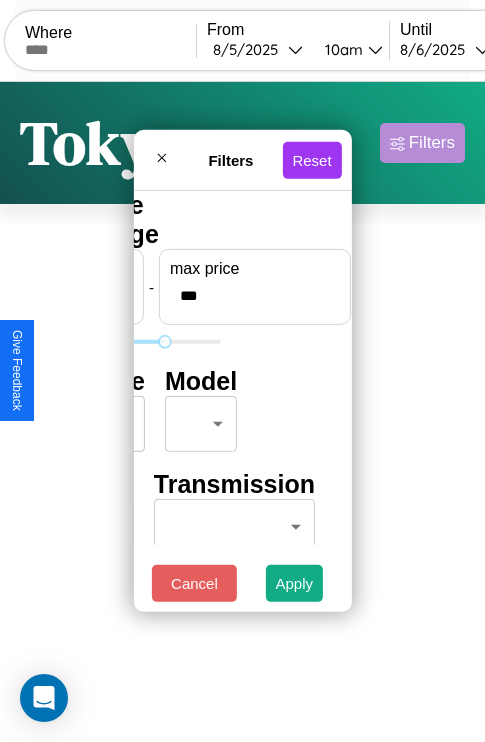 scroll, scrollTop: 0, scrollLeft: 0, axis: both 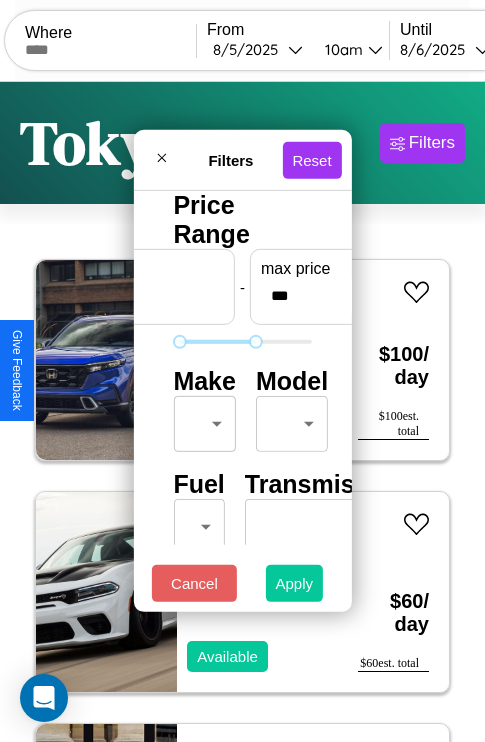 type on "**" 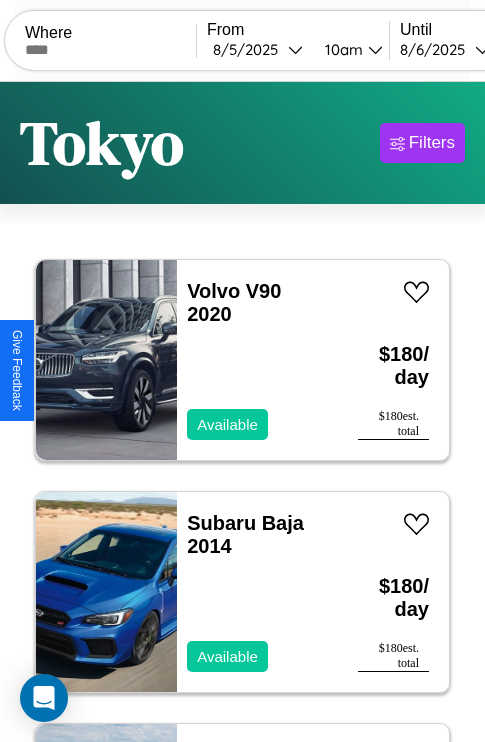 scroll, scrollTop: 79, scrollLeft: 0, axis: vertical 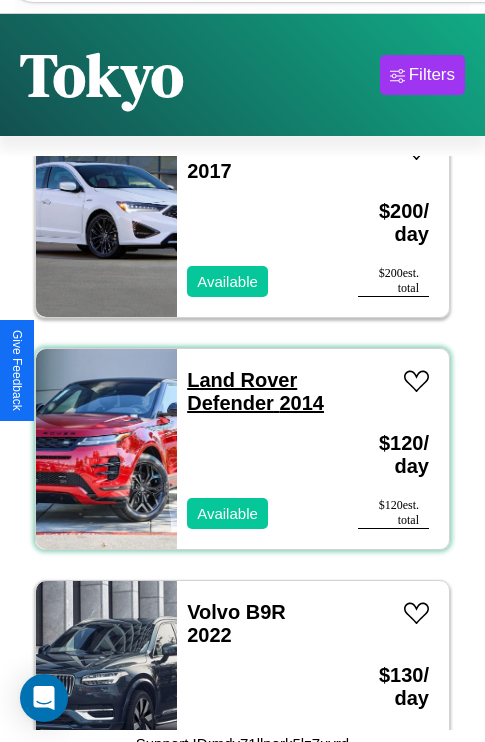 click on "Land Rover   Defender   2014" at bounding box center [255, 391] 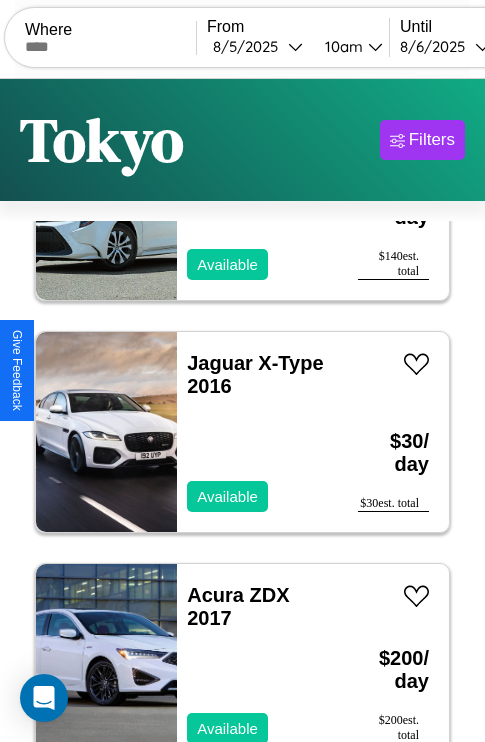scroll, scrollTop: 0, scrollLeft: 0, axis: both 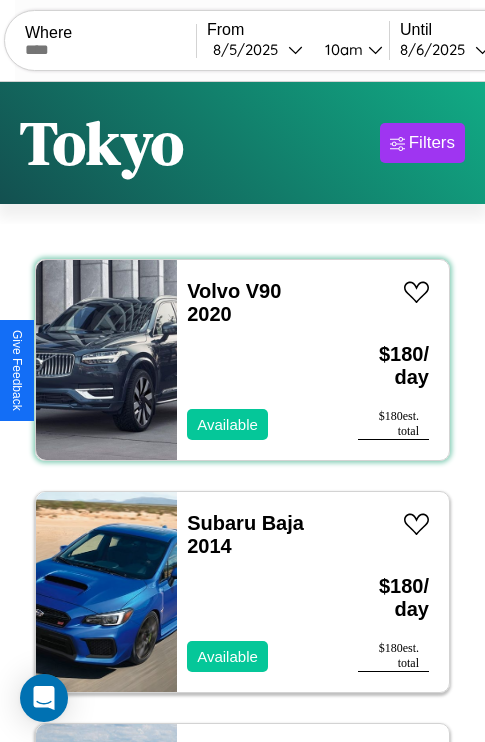 click on "Volvo   V90   2020 Available" at bounding box center [257, 360] 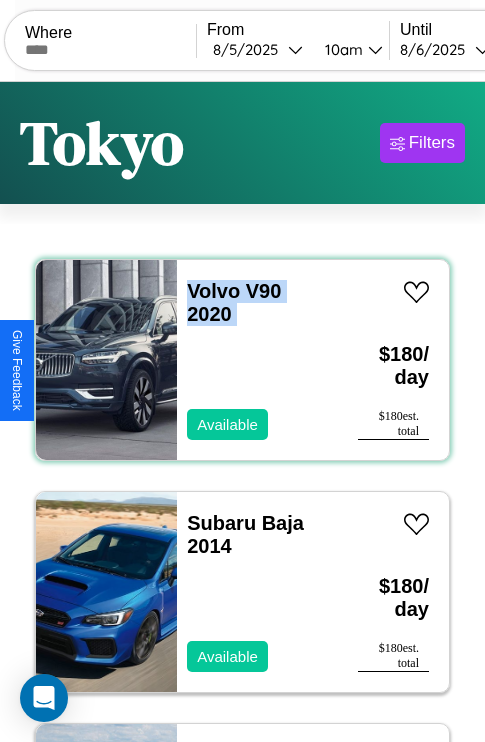 click on "Volvo   V90   2020 Available" at bounding box center [257, 360] 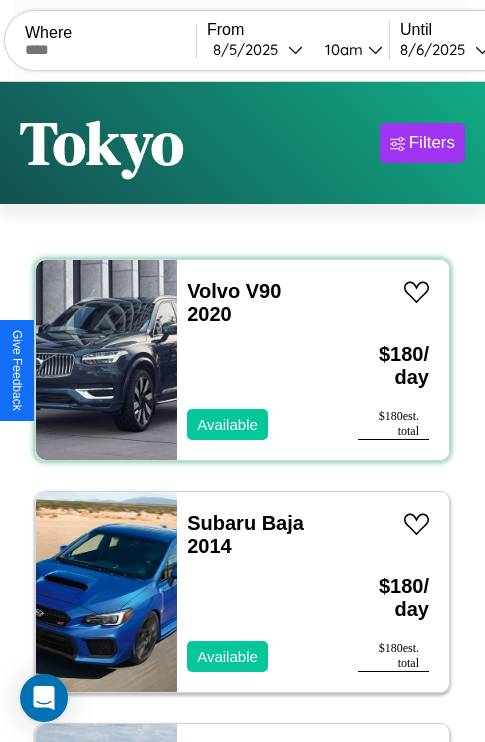 click on "Volvo   V90   2020 Available" at bounding box center (257, 360) 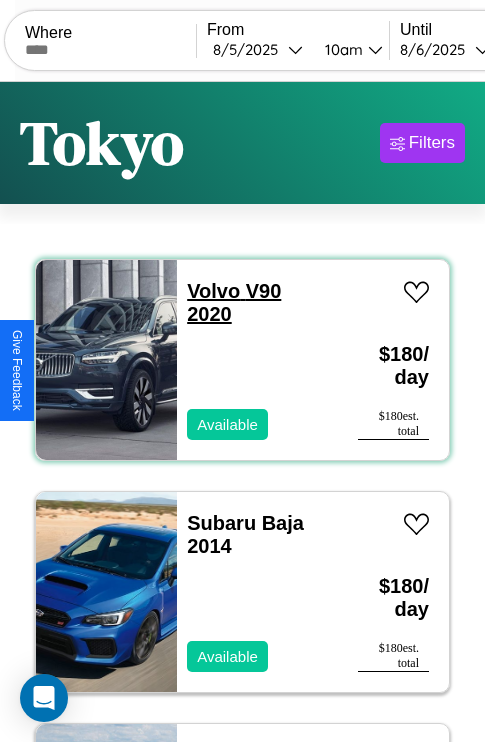 click on "Volvo   V90   2020" at bounding box center [234, 302] 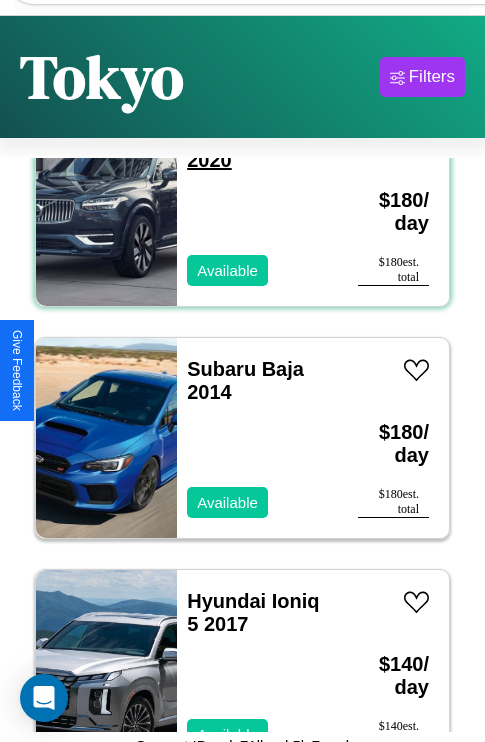 scroll, scrollTop: 95, scrollLeft: 0, axis: vertical 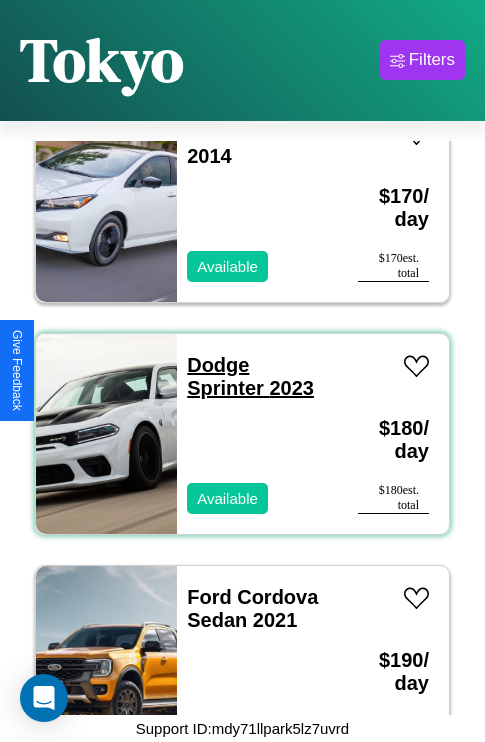 click on "Dodge   Sprinter   2023" at bounding box center (250, 376) 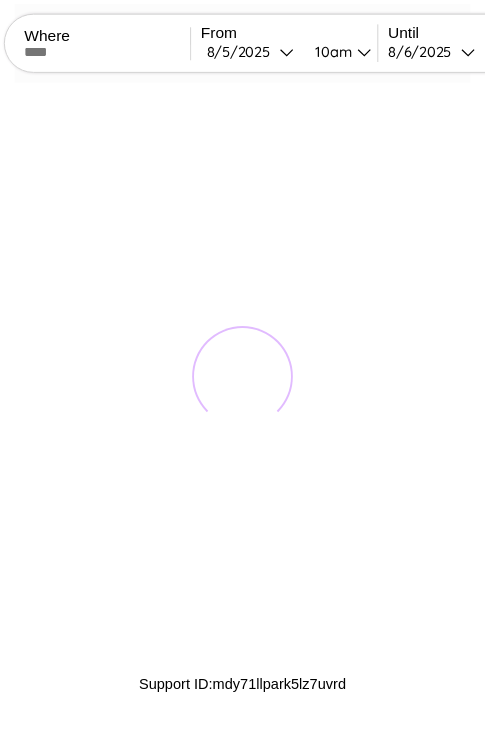 scroll, scrollTop: 0, scrollLeft: 0, axis: both 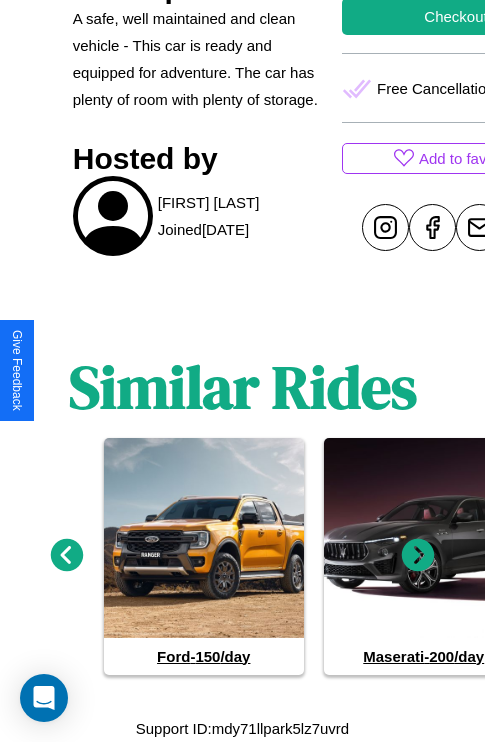 click 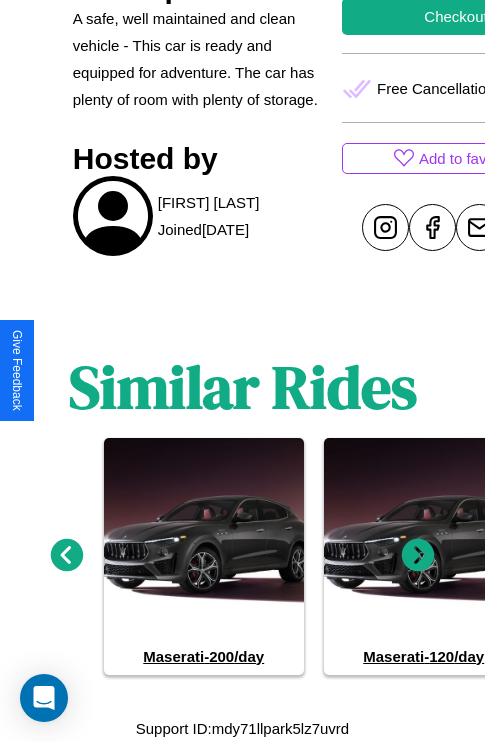click 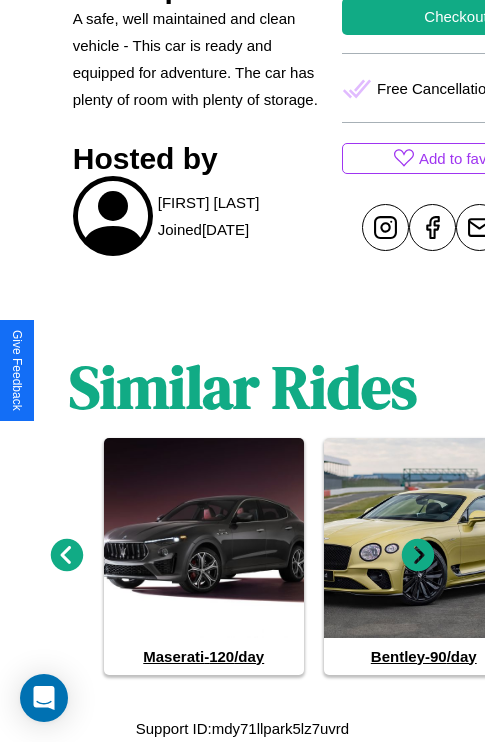 click 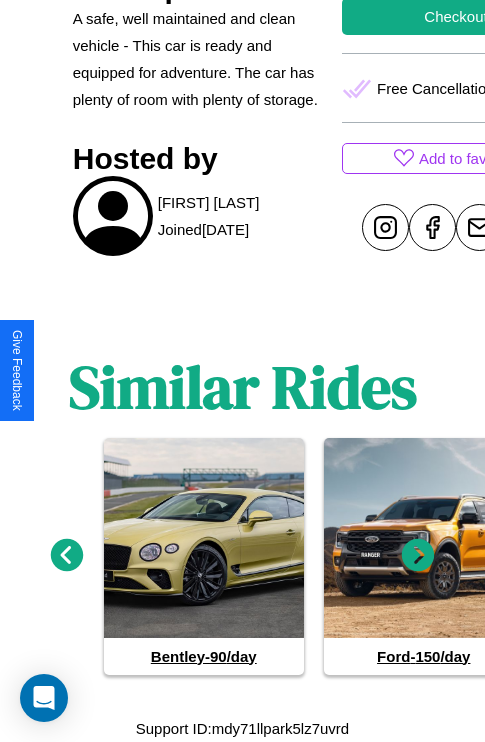 click 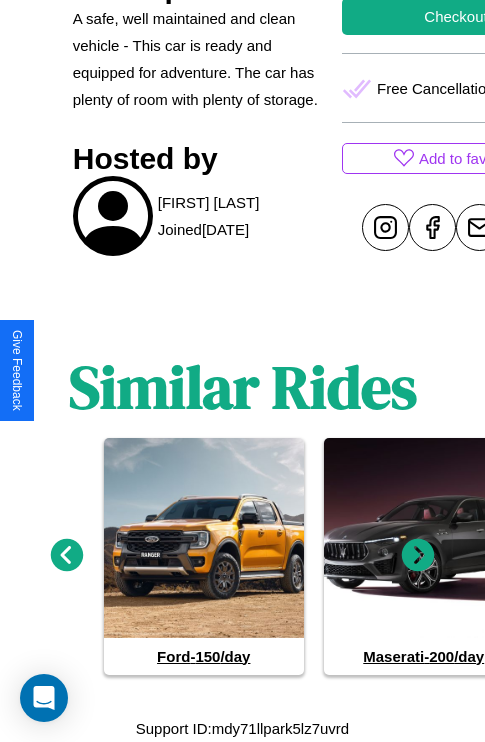 click 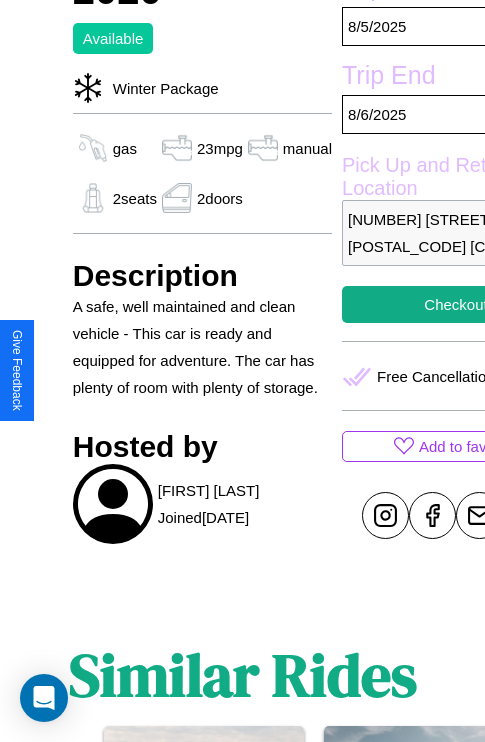 scroll, scrollTop: 475, scrollLeft: 0, axis: vertical 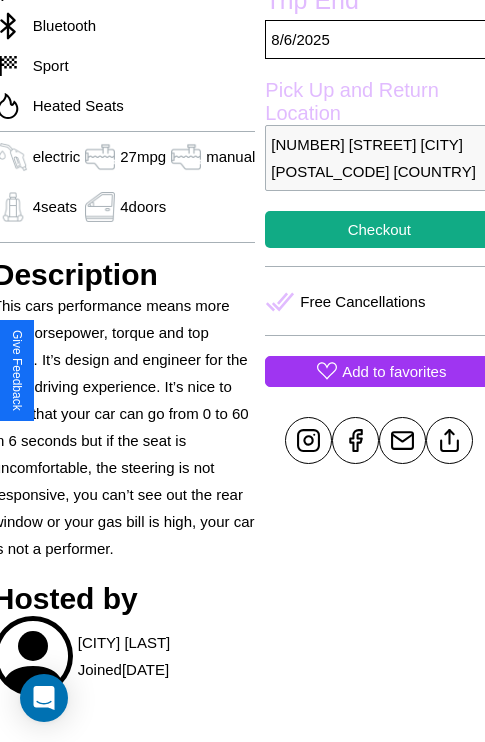 click on "Add to favorites" at bounding box center (394, 371) 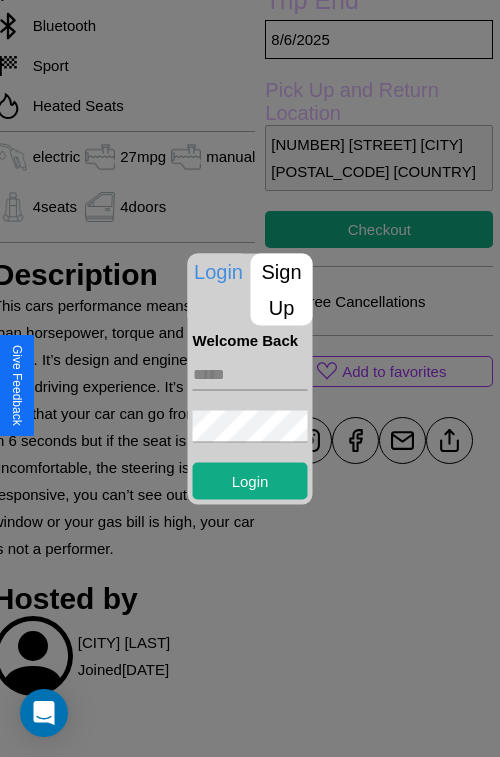 click on "Sign Up" at bounding box center [282, 289] 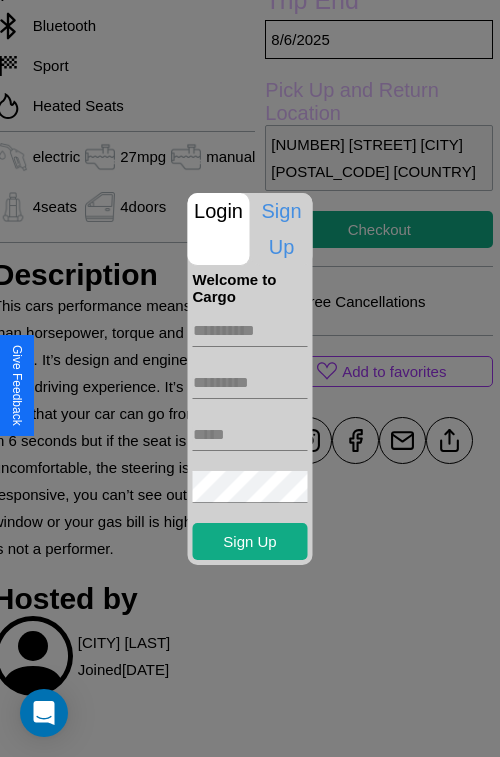 click at bounding box center [250, 331] 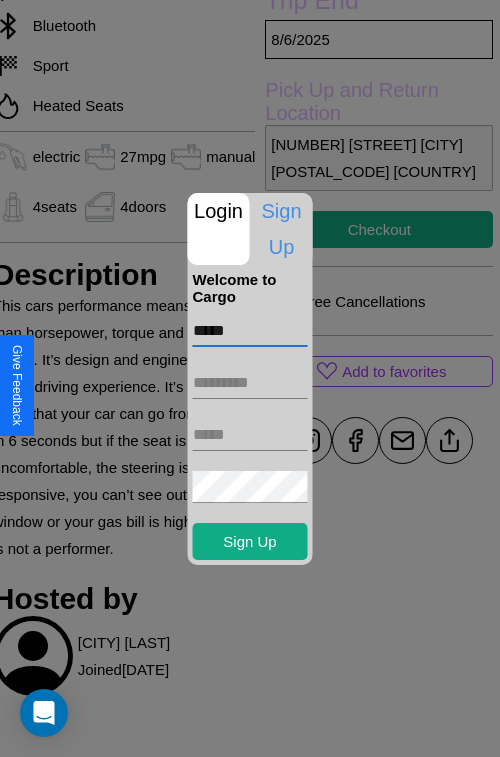 type on "*****" 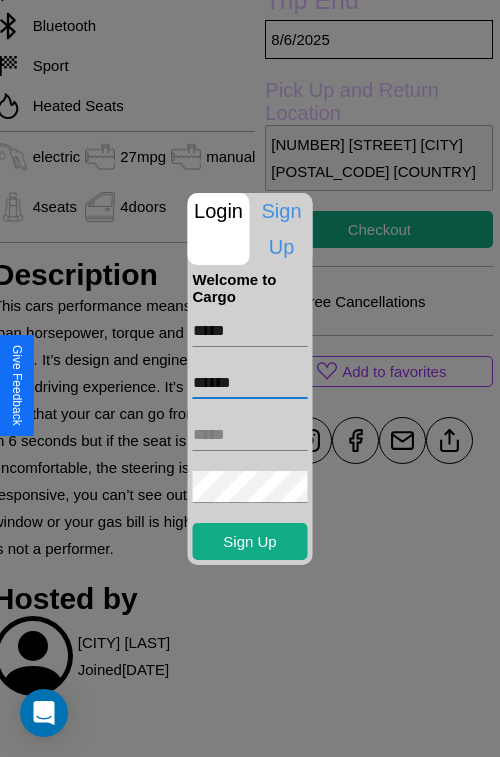 type on "******" 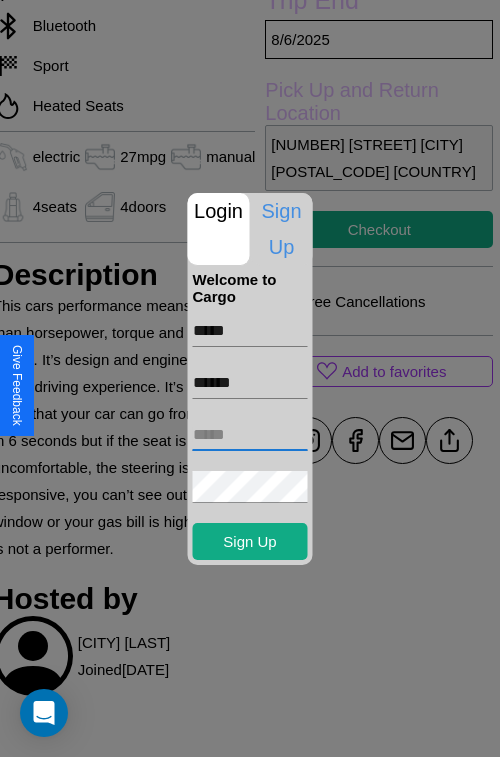 click at bounding box center [250, 435] 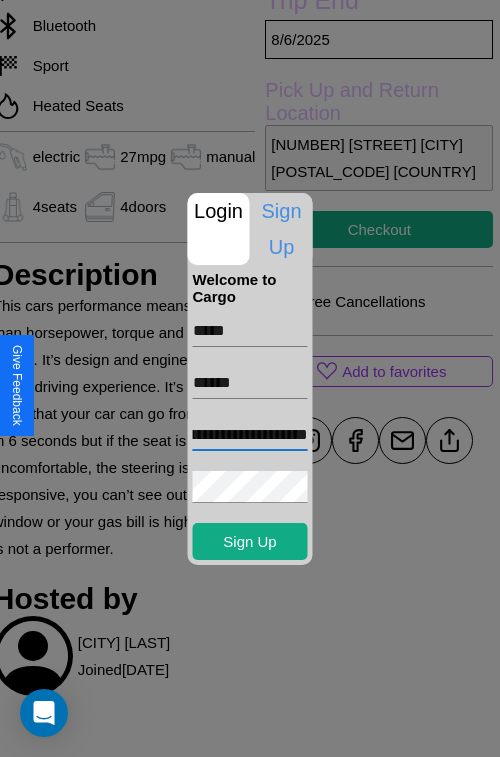 scroll, scrollTop: 0, scrollLeft: 78, axis: horizontal 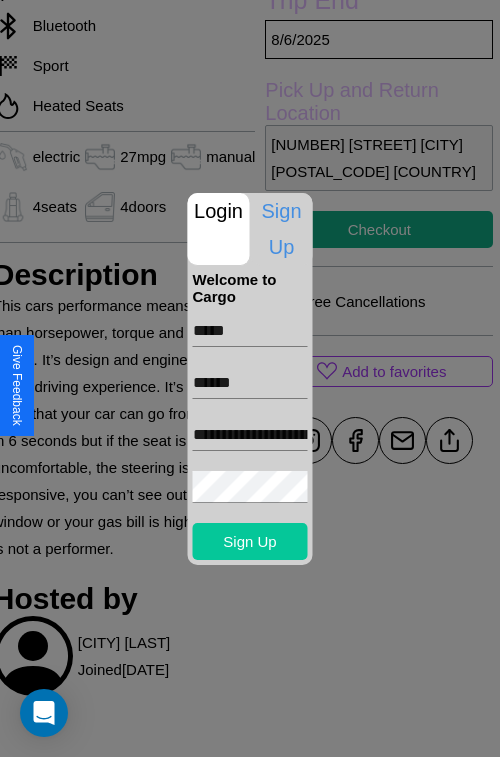 click on "Sign Up" at bounding box center [250, 541] 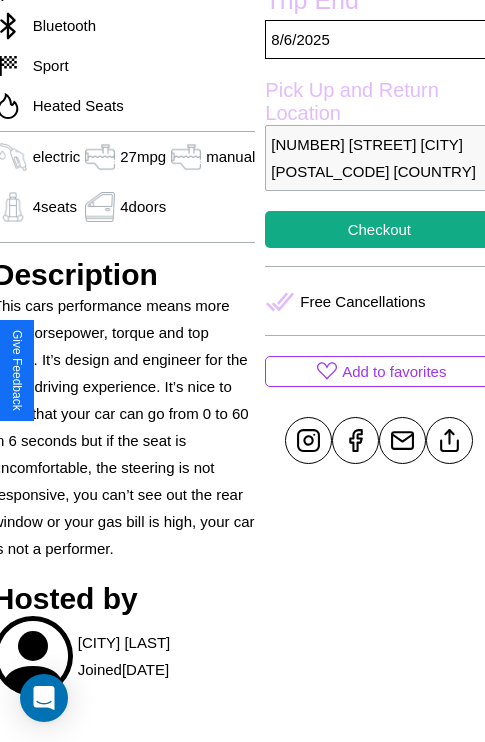 scroll, scrollTop: 519, scrollLeft: 80, axis: both 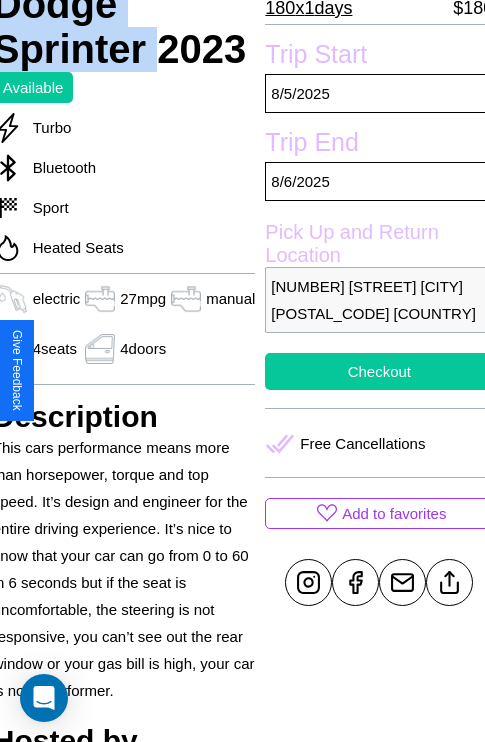 click on "Checkout" at bounding box center [379, 371] 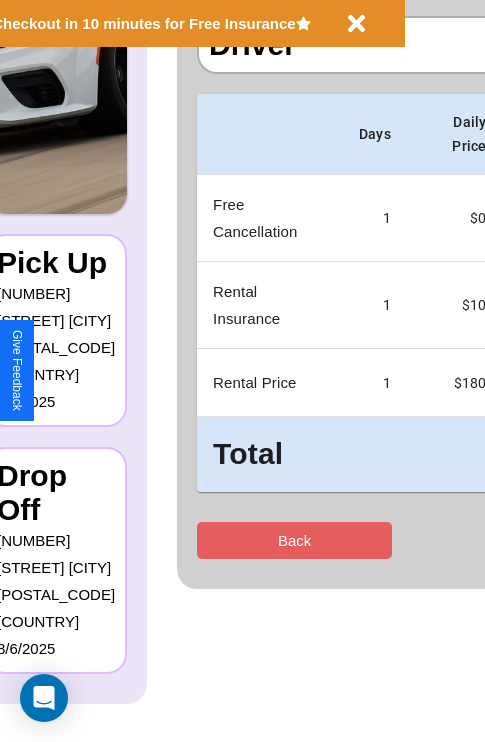 scroll, scrollTop: 0, scrollLeft: 0, axis: both 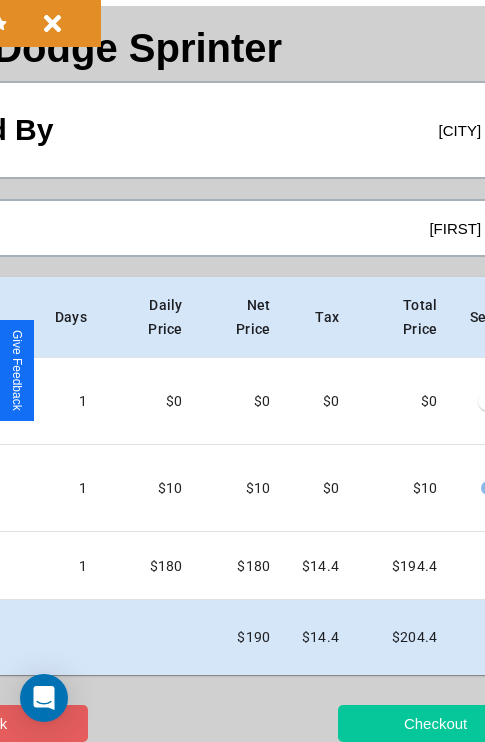 click on "Checkout" at bounding box center (435, 723) 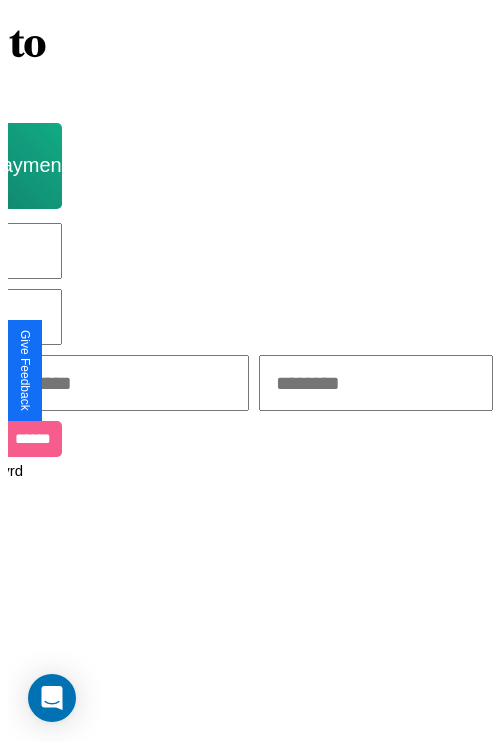 scroll, scrollTop: 0, scrollLeft: 0, axis: both 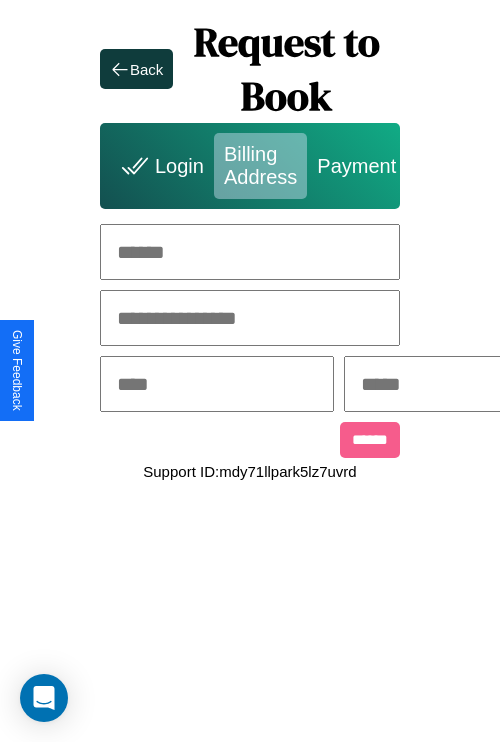 click at bounding box center [250, 252] 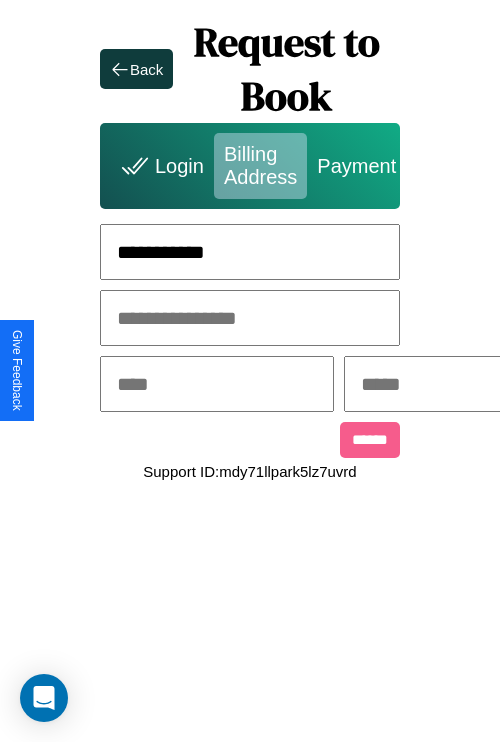 type on "**********" 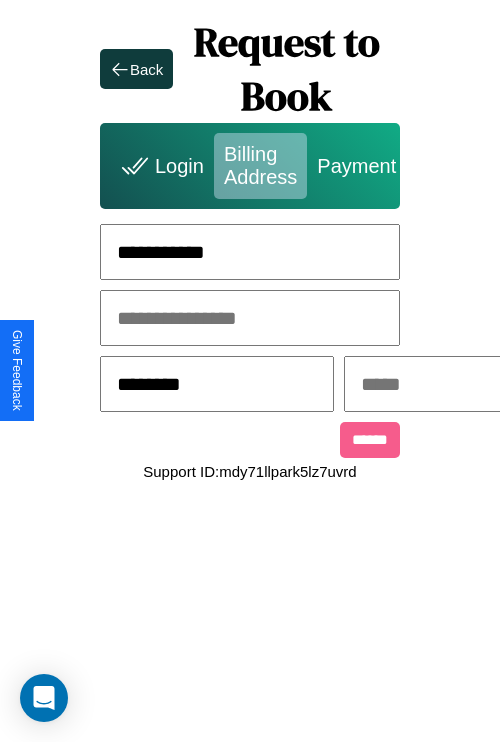 type on "********" 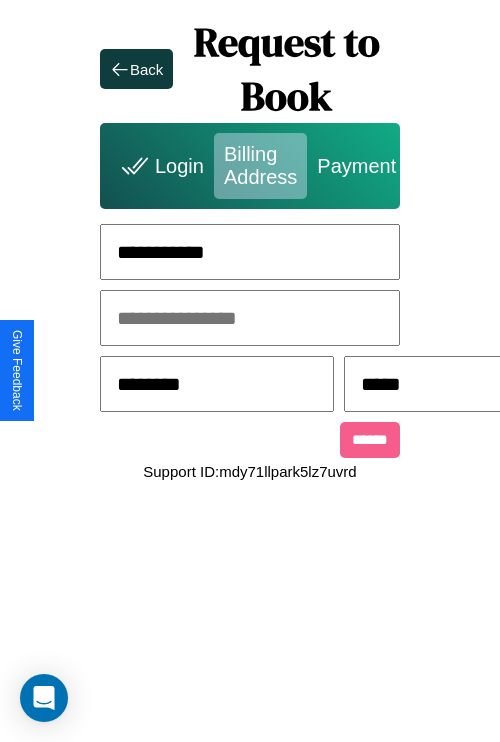 scroll, scrollTop: 0, scrollLeft: 517, axis: horizontal 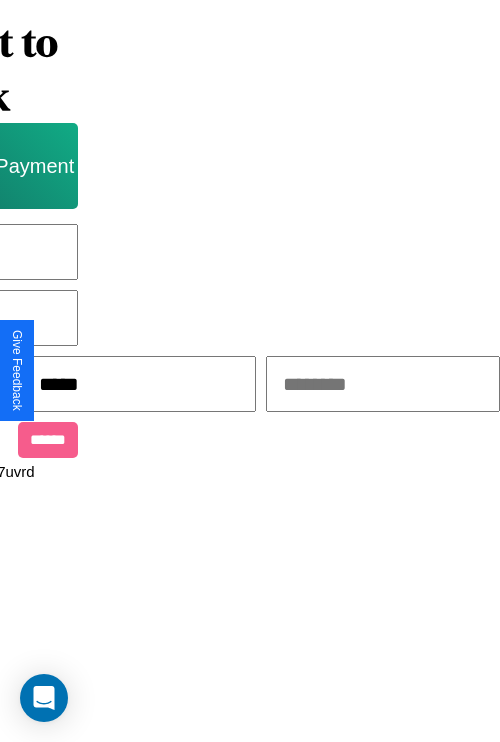 type on "*****" 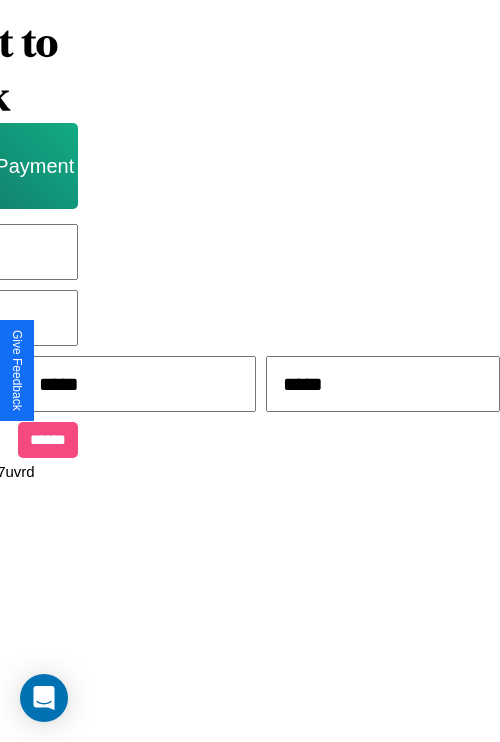 type on "*****" 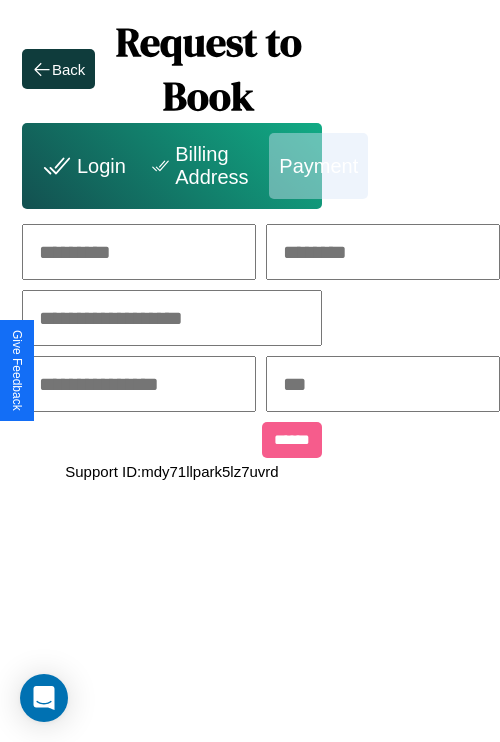 scroll, scrollTop: 0, scrollLeft: 208, axis: horizontal 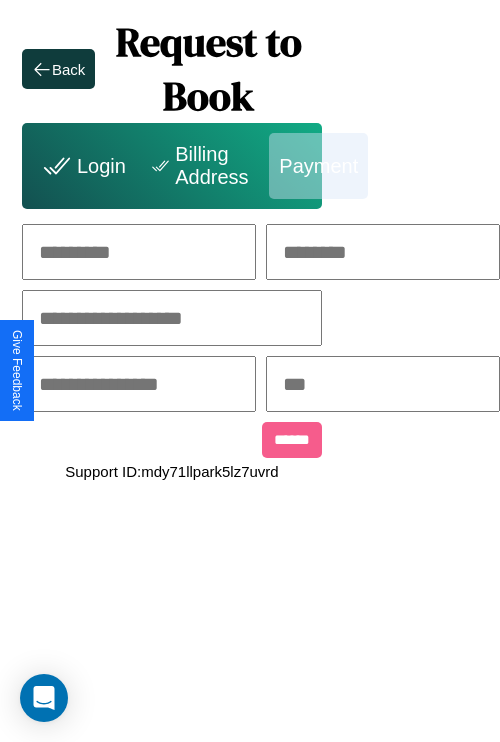 click at bounding box center (139, 252) 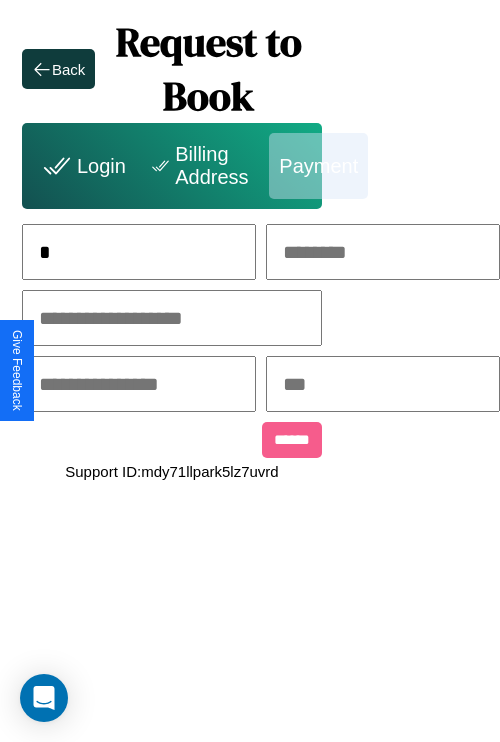 scroll, scrollTop: 0, scrollLeft: 131, axis: horizontal 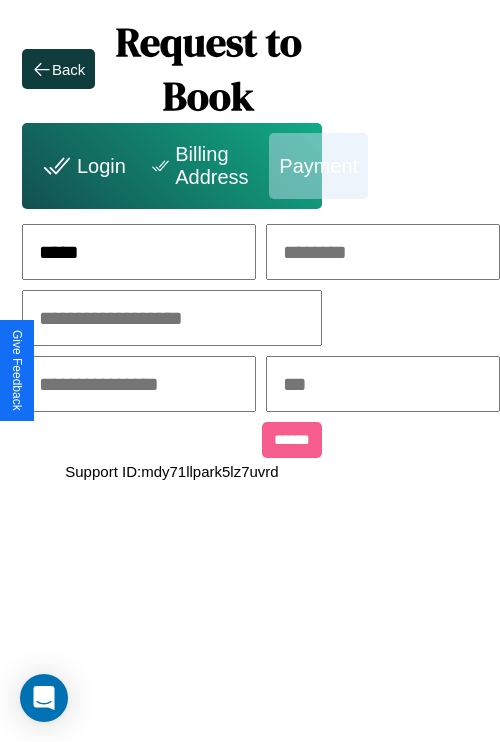 type on "*****" 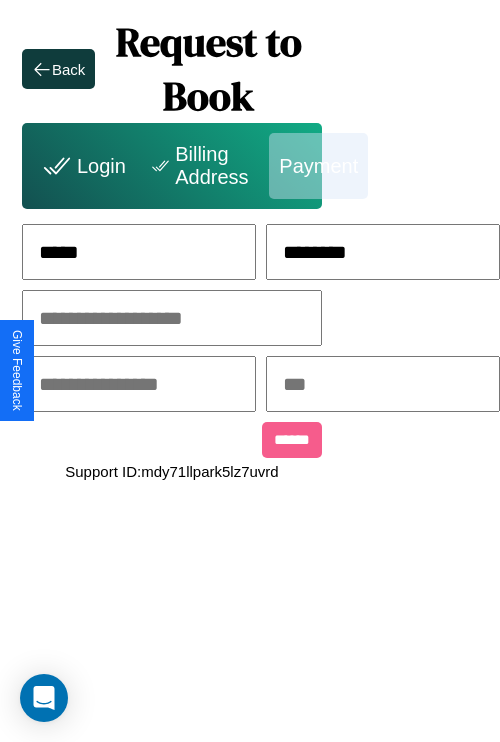 type on "********" 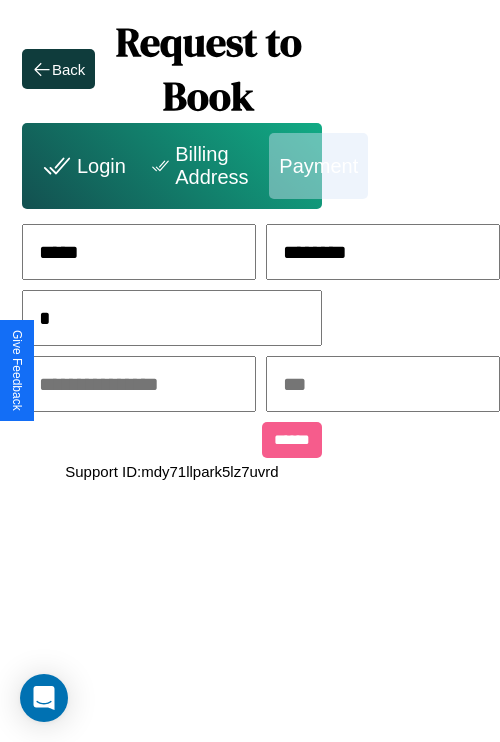 scroll, scrollTop: 0, scrollLeft: 128, axis: horizontal 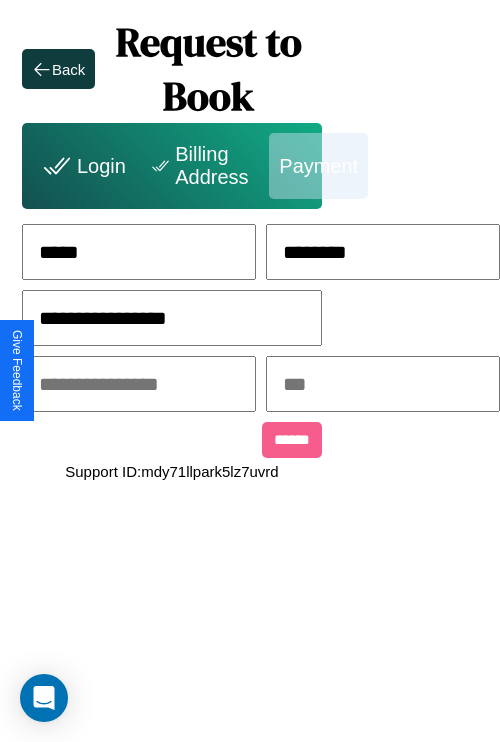 type on "**********" 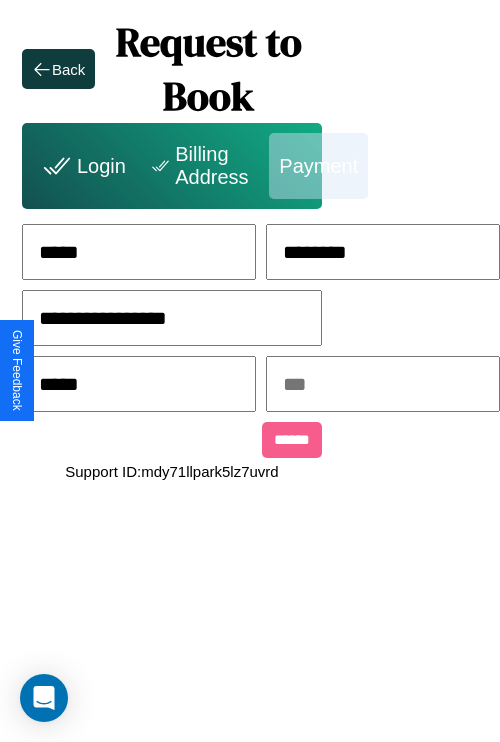 type on "*****" 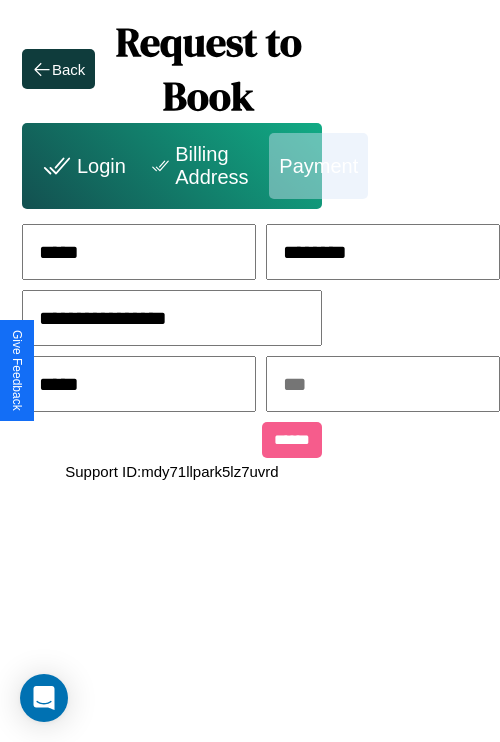 click at bounding box center [383, 384] 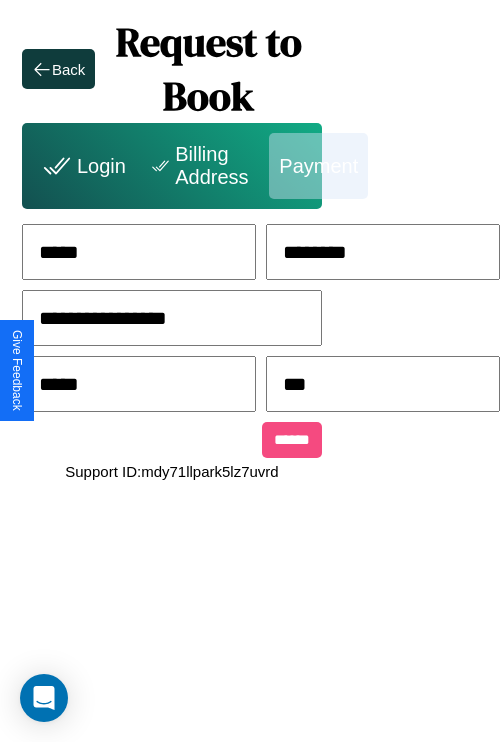type on "***" 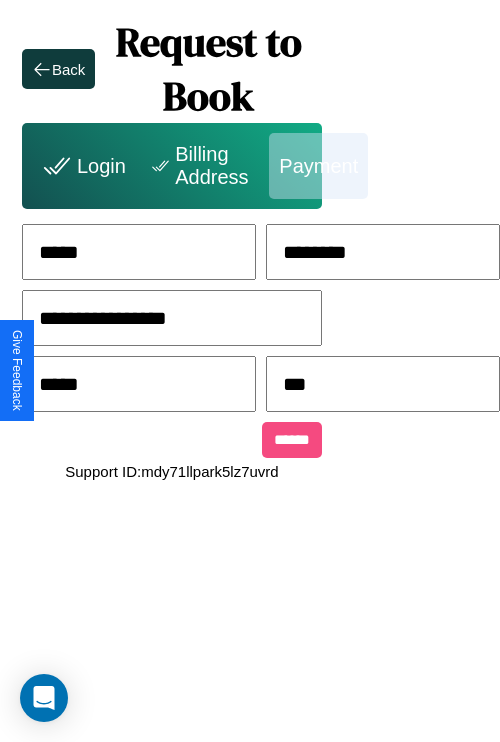 click on "******" at bounding box center (292, 440) 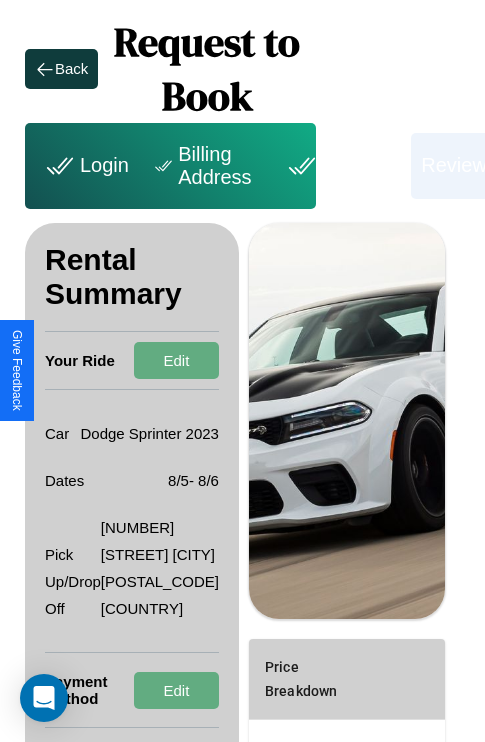 scroll, scrollTop: 301, scrollLeft: 72, axis: both 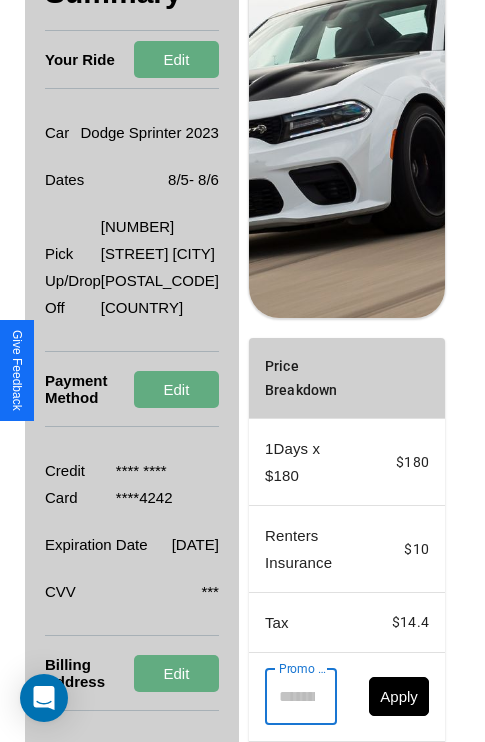 click on "Promo Code" at bounding box center [290, 697] 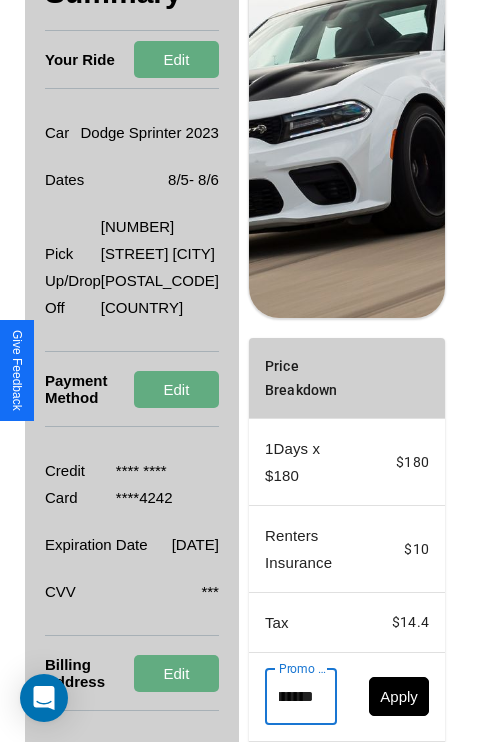 scroll, scrollTop: 0, scrollLeft: 71, axis: horizontal 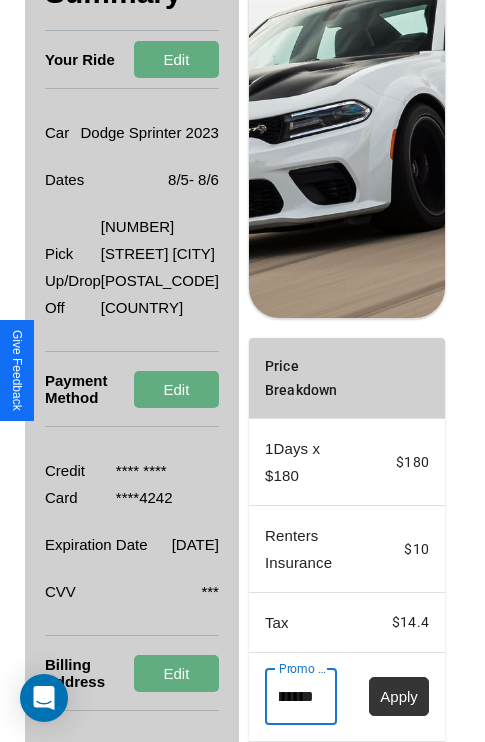 type on "**********" 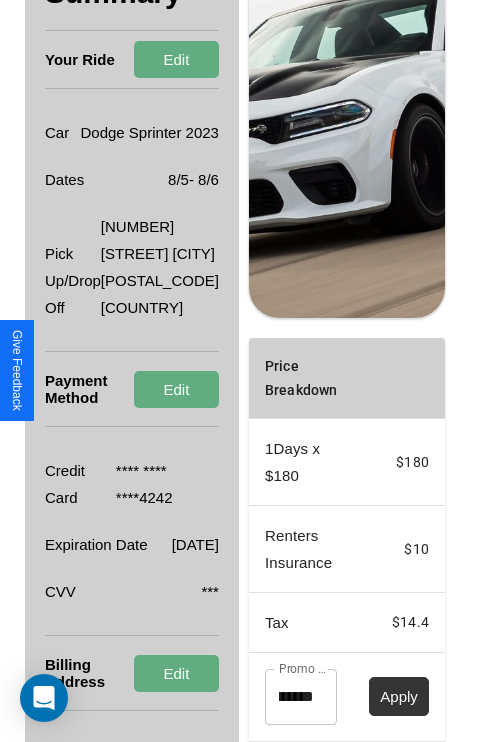 scroll, scrollTop: 0, scrollLeft: 0, axis: both 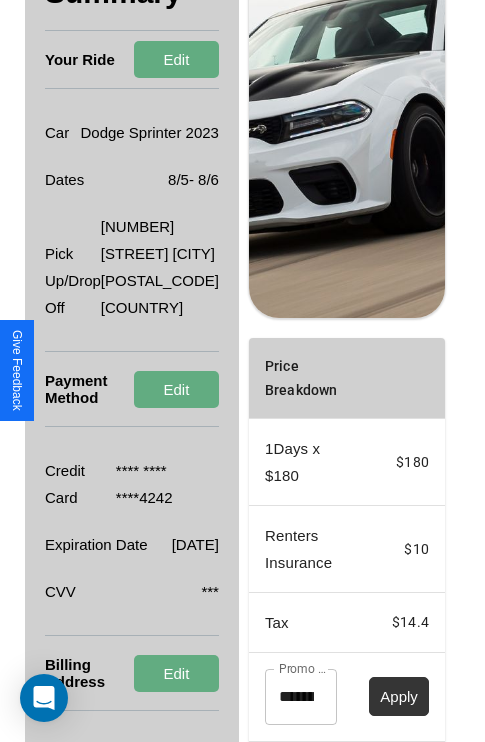 click on "Apply" at bounding box center (399, 696) 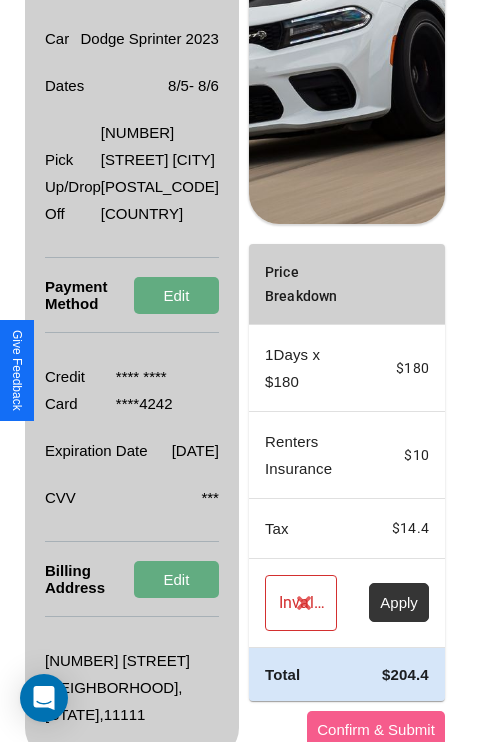 scroll, scrollTop: 455, scrollLeft: 72, axis: both 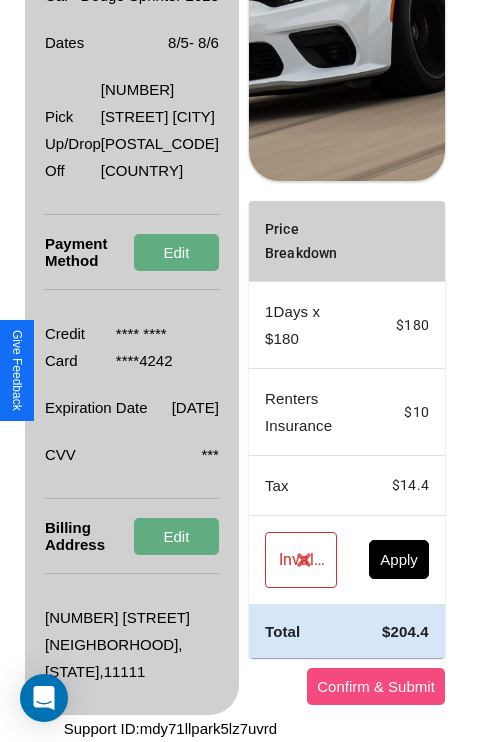 click on "Confirm & Submit" at bounding box center (376, 686) 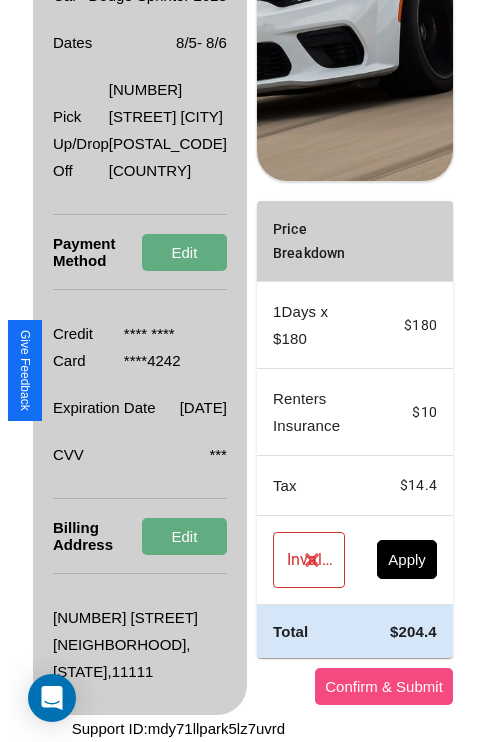 scroll, scrollTop: 0, scrollLeft: 72, axis: horizontal 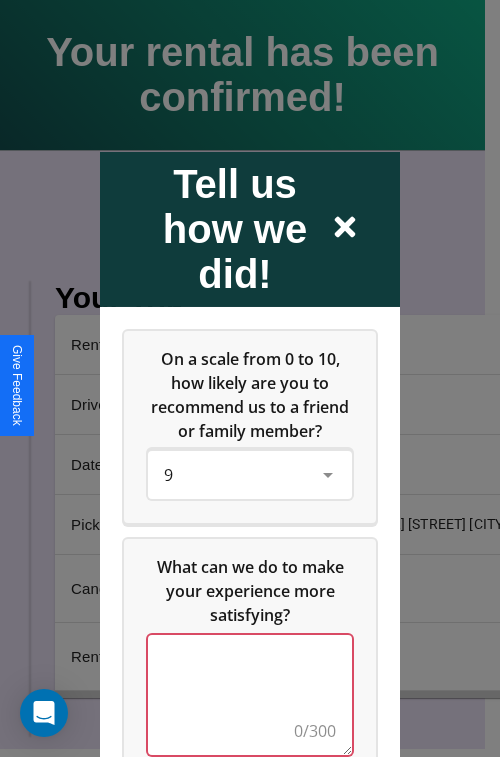 click at bounding box center [250, 694] 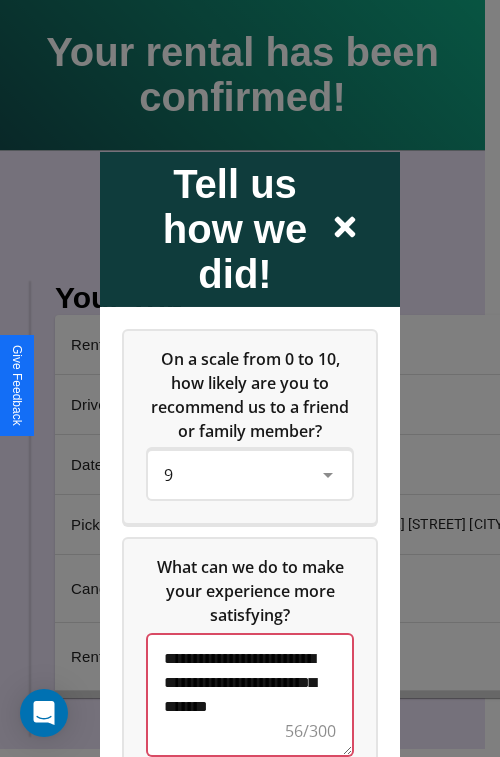 scroll, scrollTop: 5, scrollLeft: 0, axis: vertical 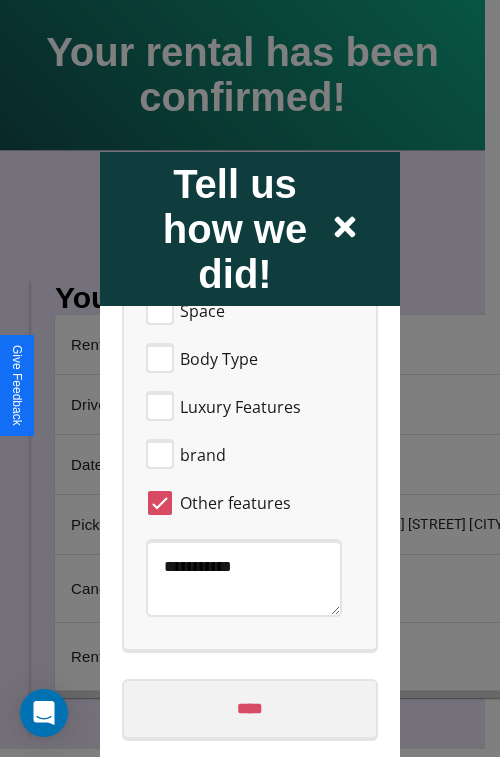 type on "**********" 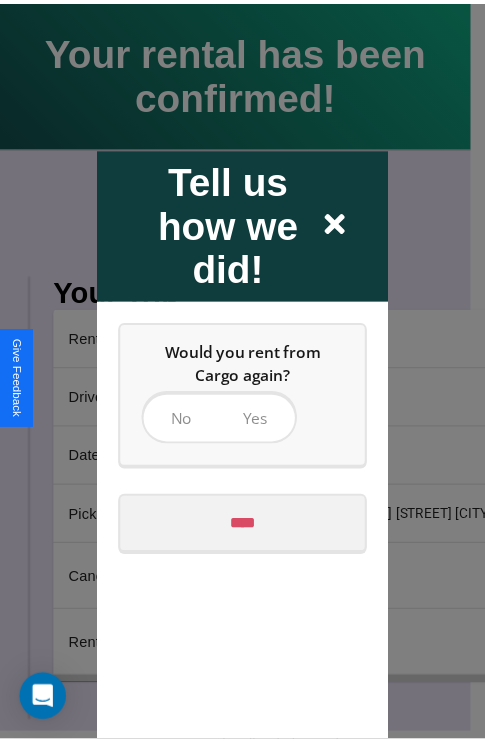 scroll, scrollTop: 0, scrollLeft: 0, axis: both 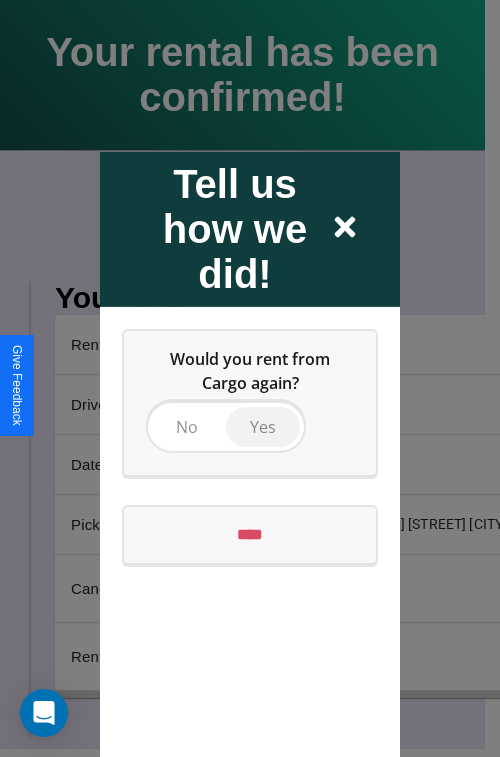click on "Yes" at bounding box center [263, 426] 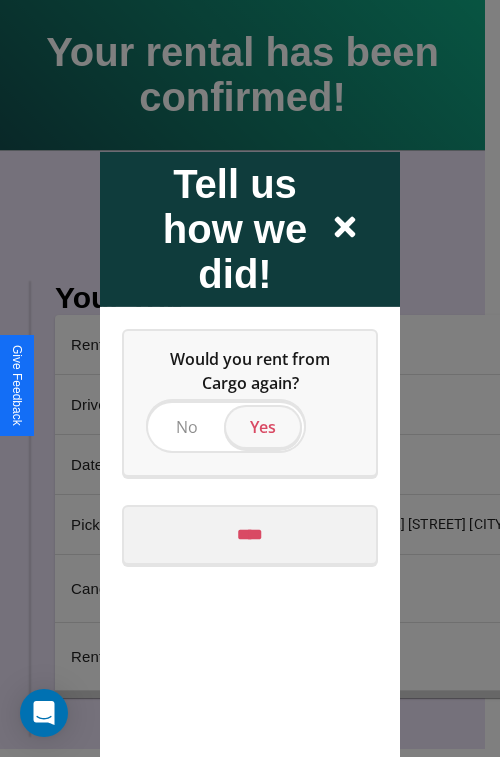 click on "****" at bounding box center (250, 534) 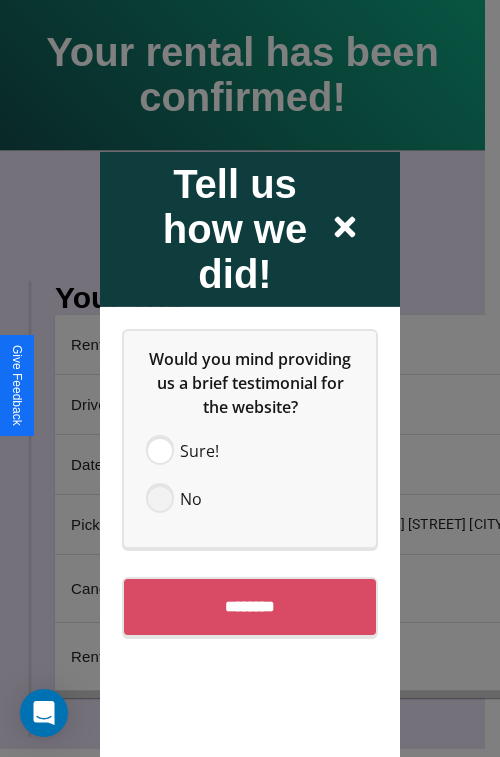 click at bounding box center [160, 498] 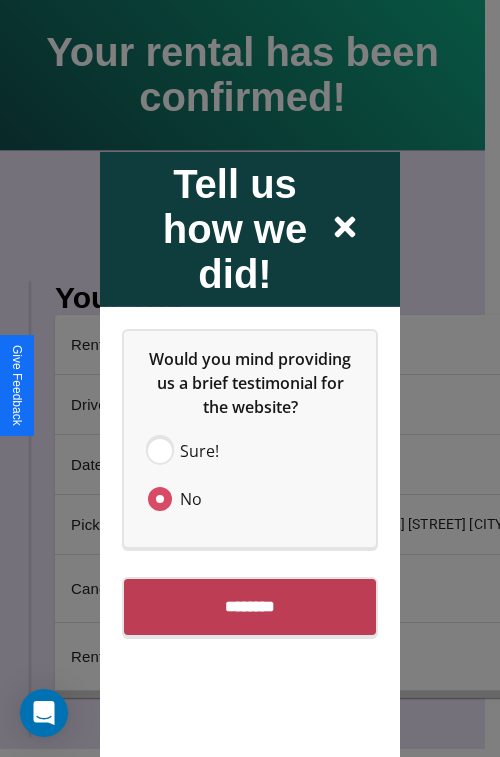 click on "********" at bounding box center (250, 606) 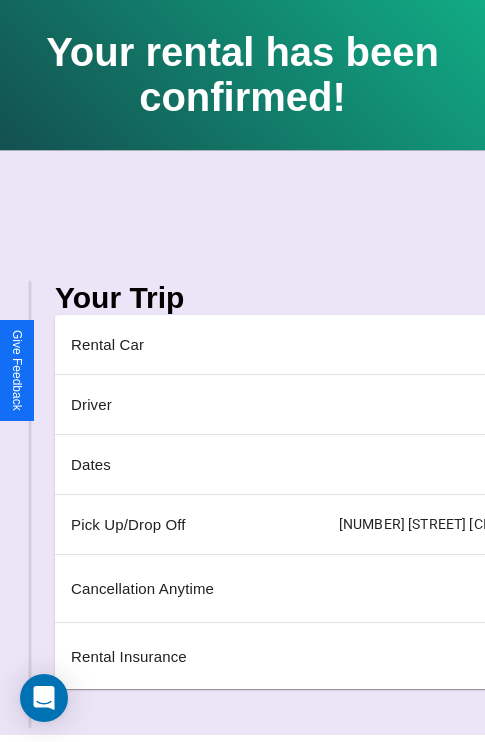 scroll, scrollTop: 0, scrollLeft: 235, axis: horizontal 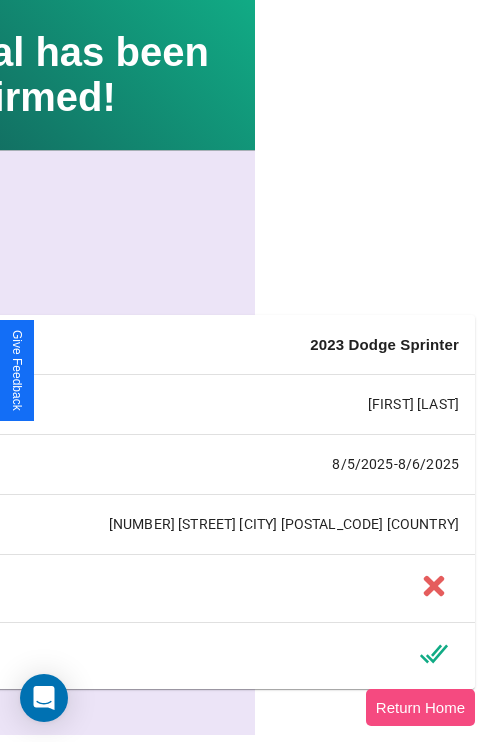 click on "Return Home" at bounding box center [420, 707] 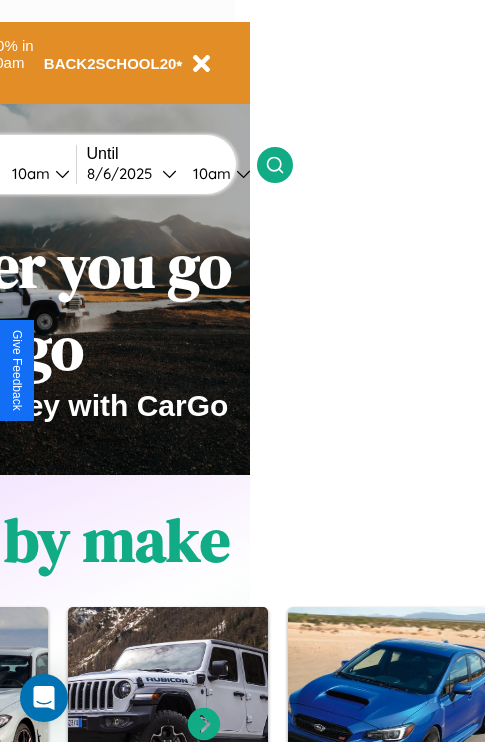 scroll, scrollTop: 0, scrollLeft: 0, axis: both 